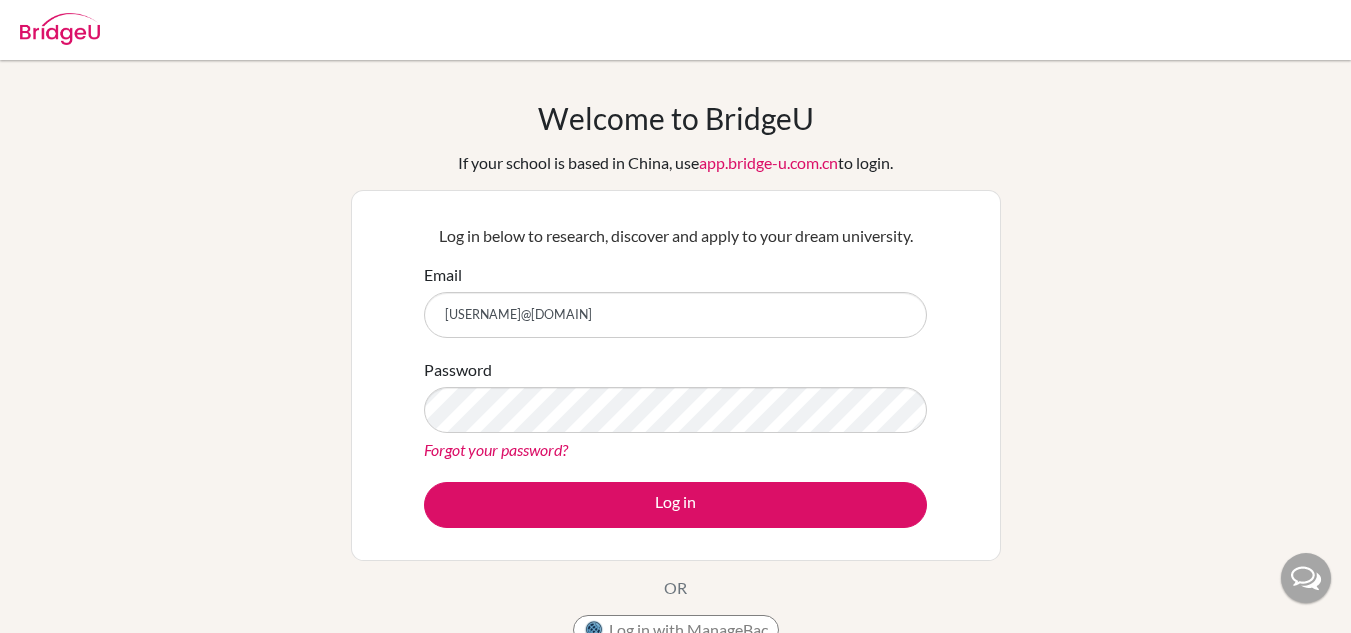 scroll, scrollTop: 0, scrollLeft: 0, axis: both 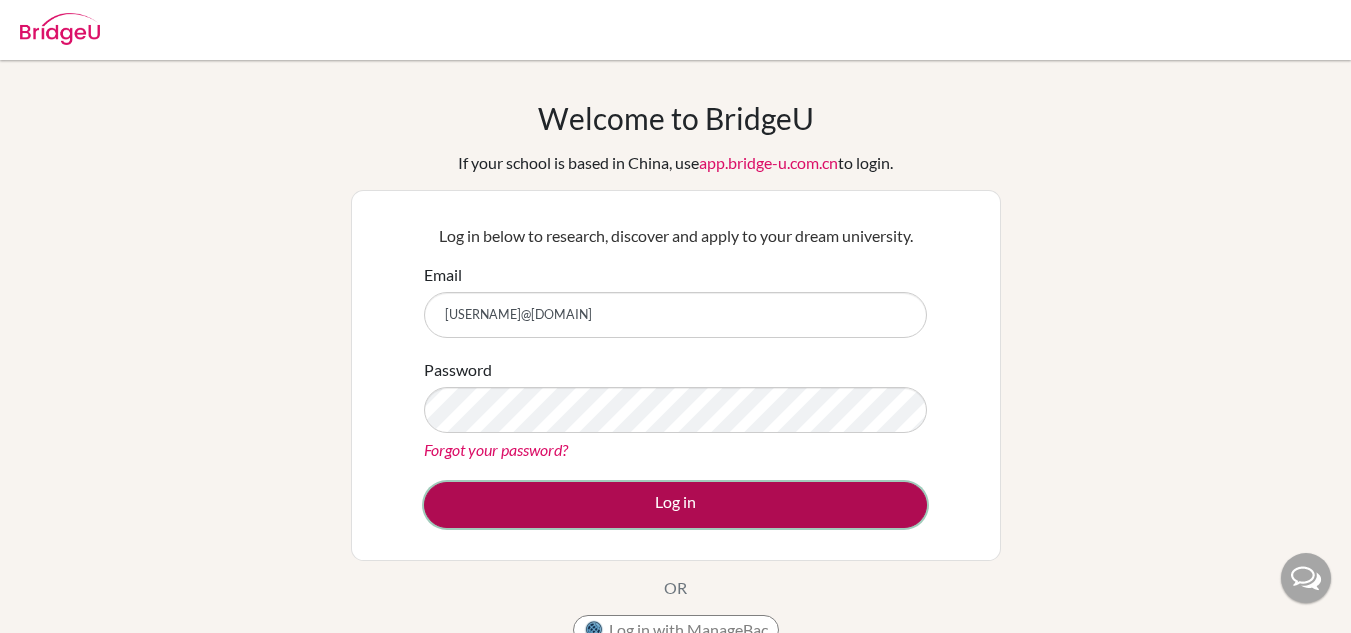 click on "Log in" at bounding box center (675, 505) 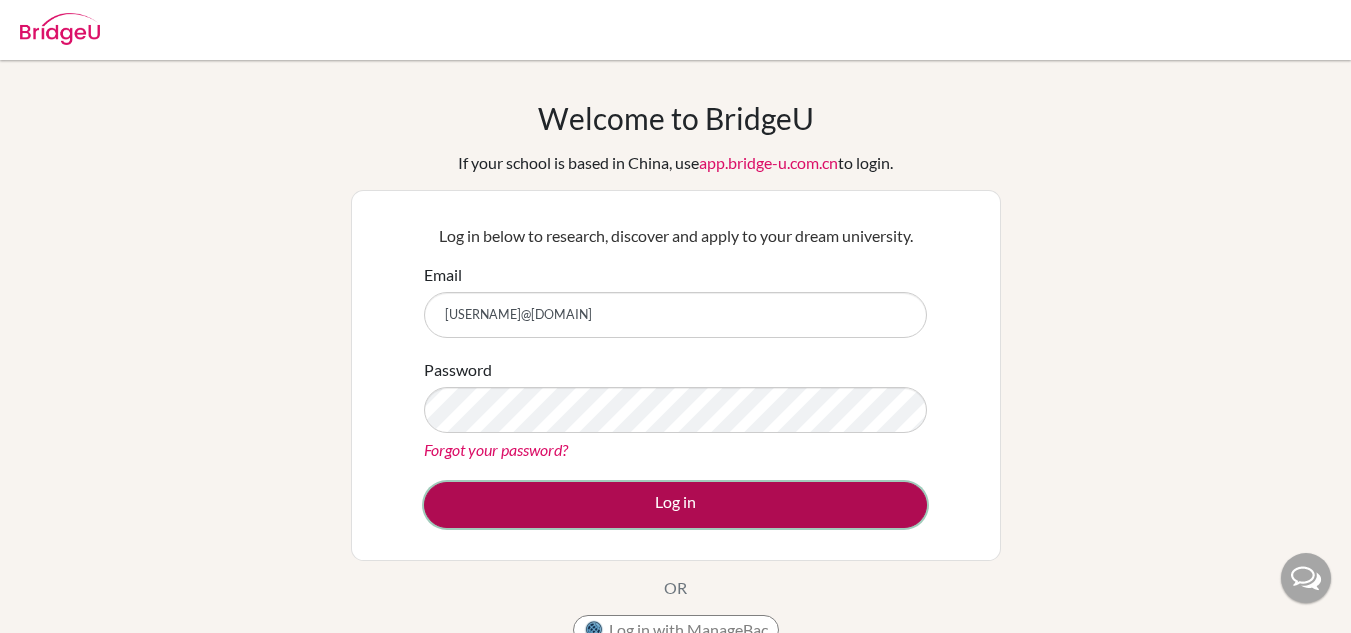 click on "Log in" at bounding box center [675, 505] 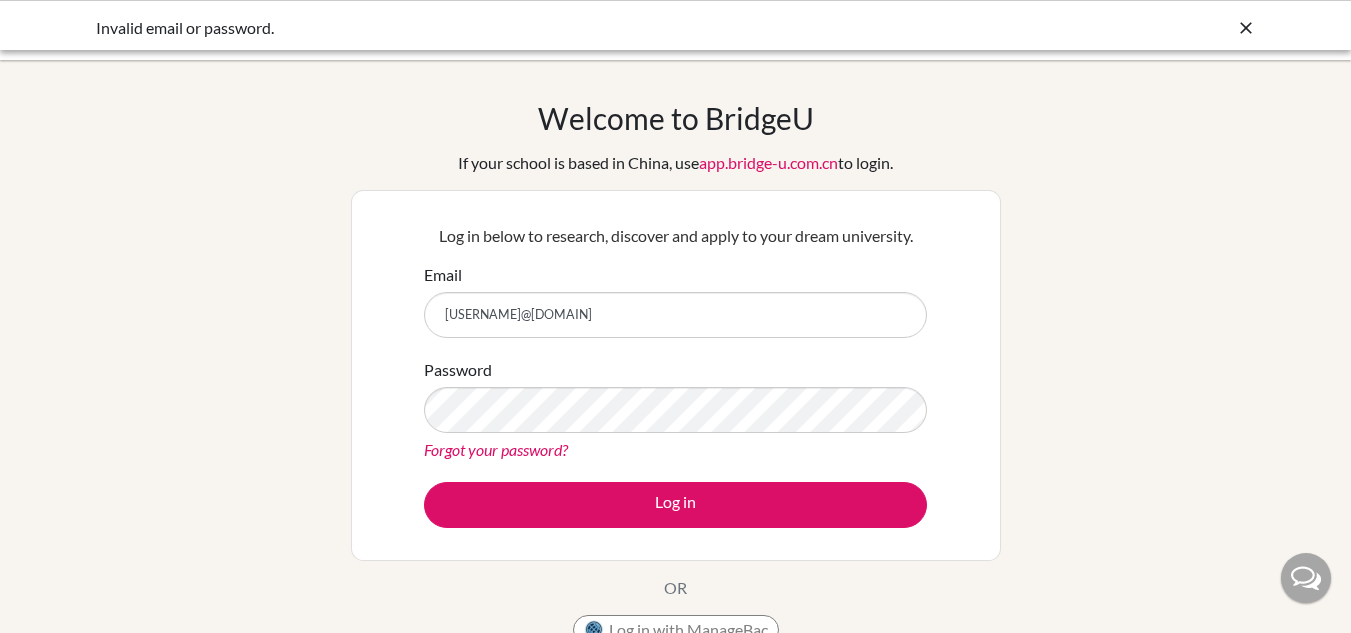 scroll, scrollTop: 0, scrollLeft: 0, axis: both 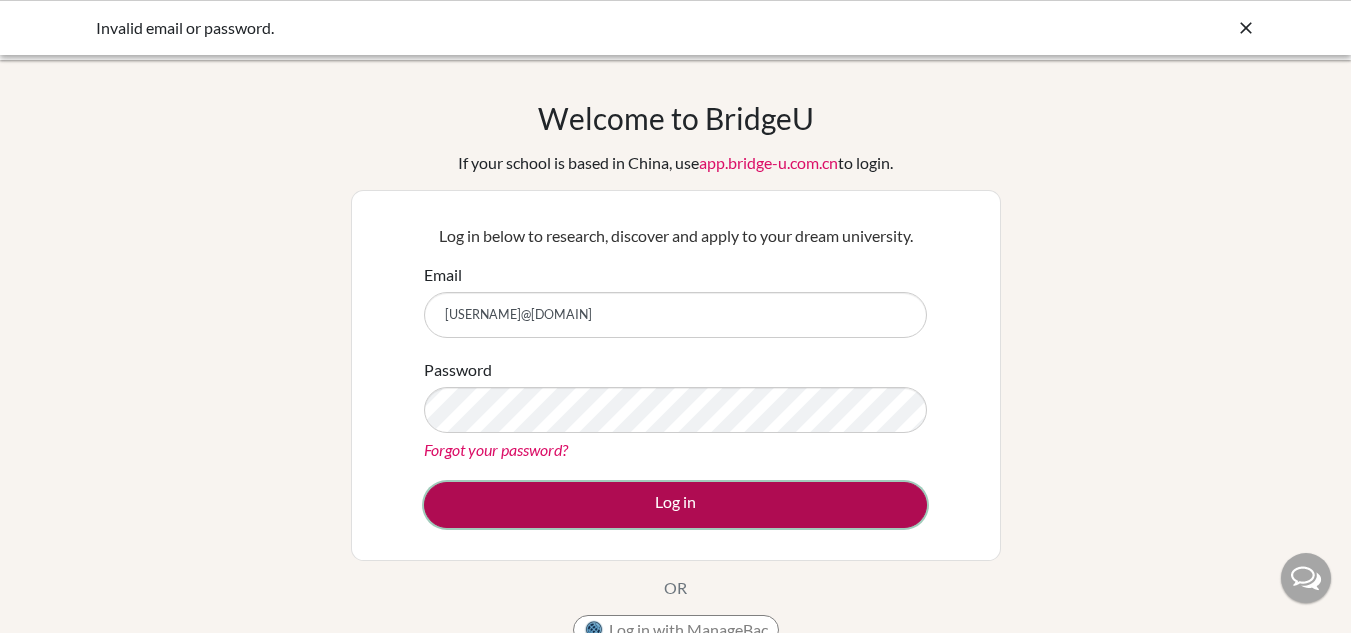 click on "Log in" at bounding box center (675, 505) 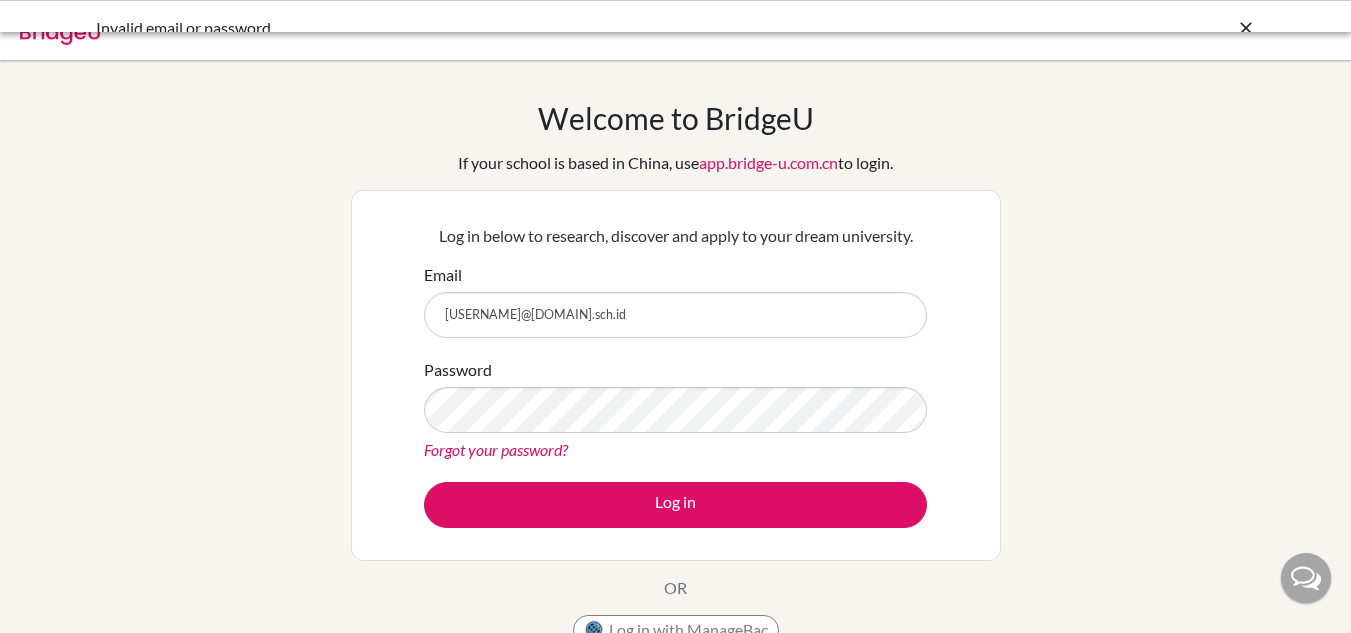 scroll, scrollTop: 0, scrollLeft: 0, axis: both 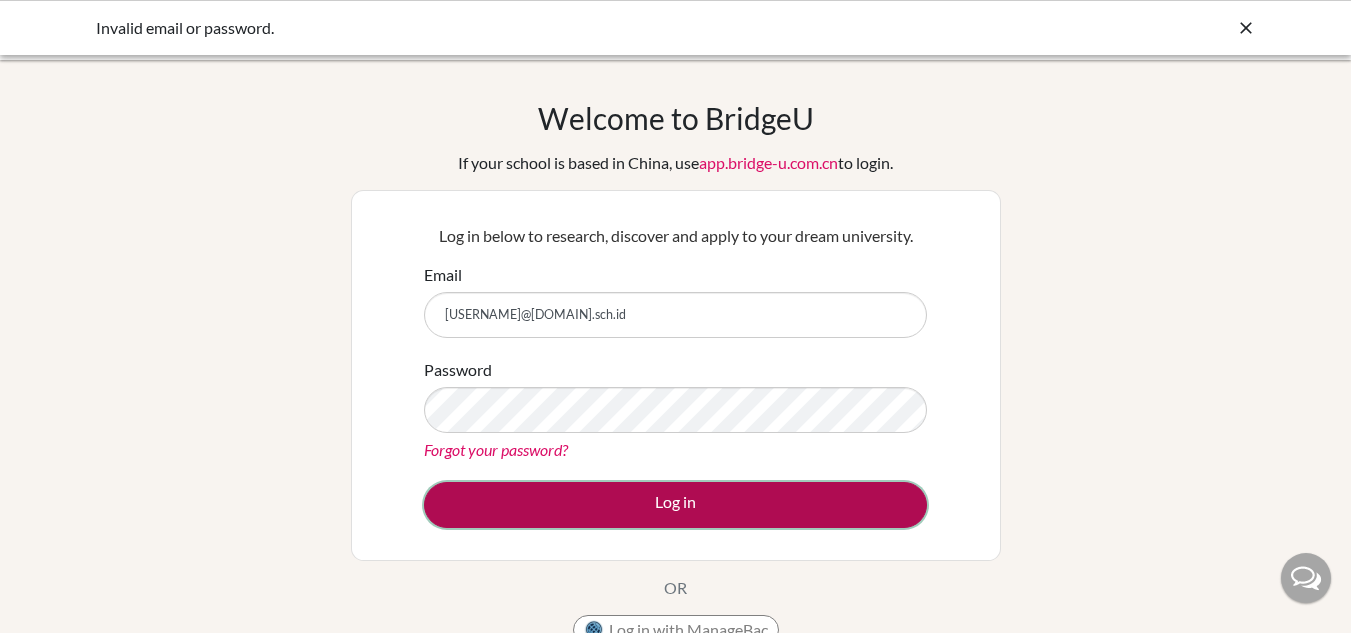 click on "Log in" at bounding box center (675, 505) 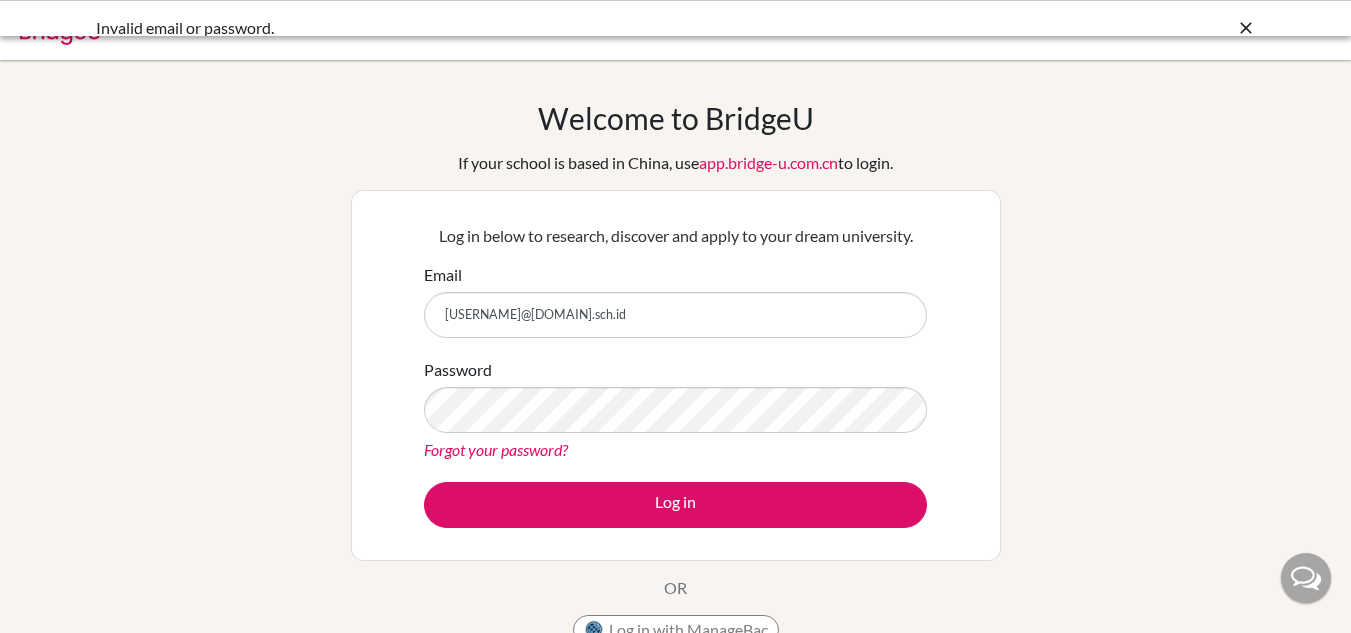 scroll, scrollTop: 0, scrollLeft: 0, axis: both 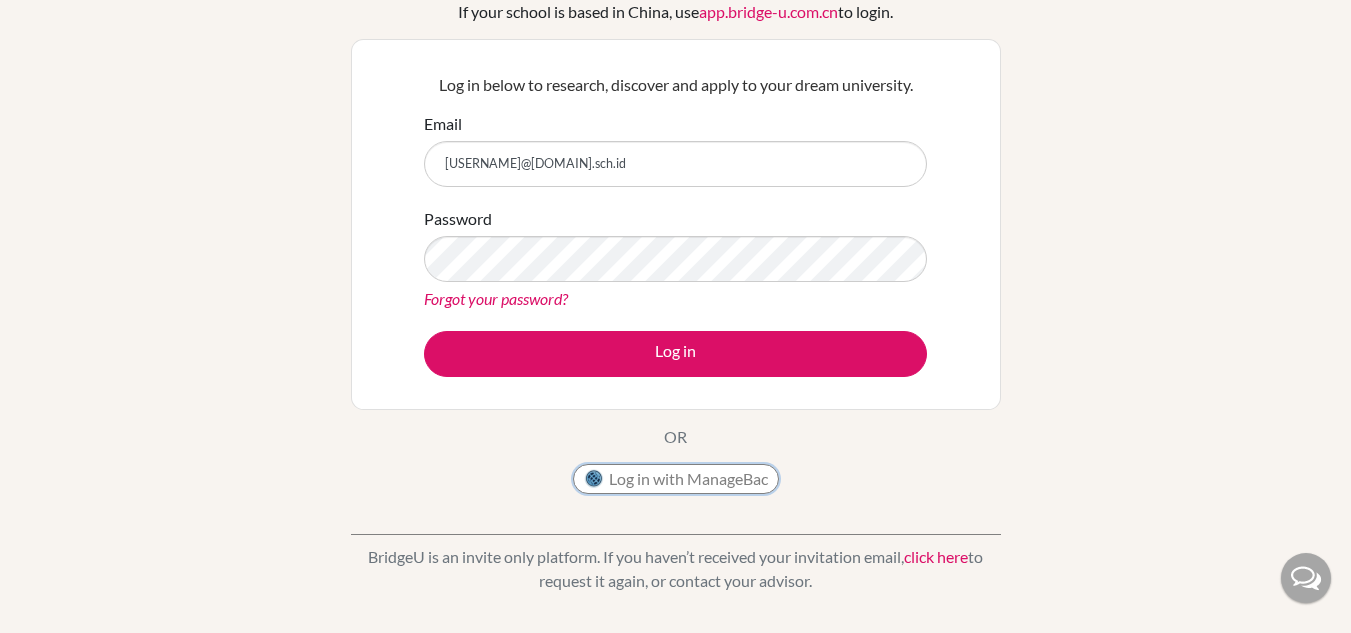 click on "Log in with ManageBac" at bounding box center [676, 479] 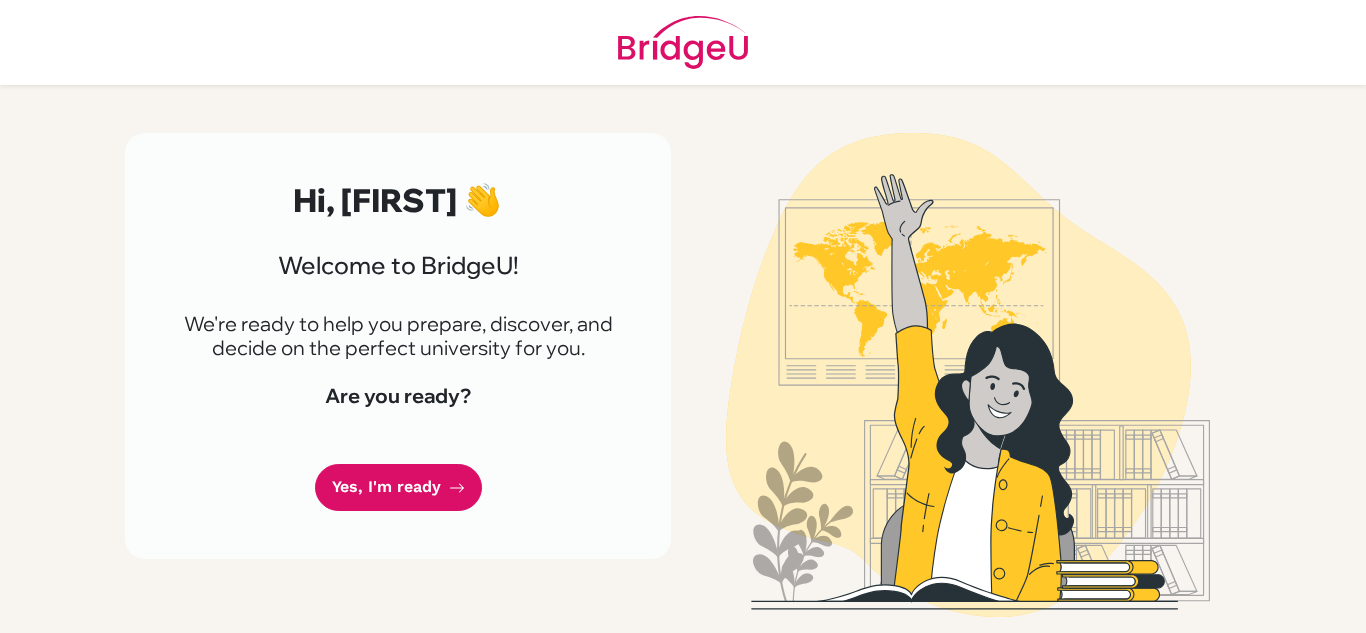 scroll, scrollTop: 0, scrollLeft: 0, axis: both 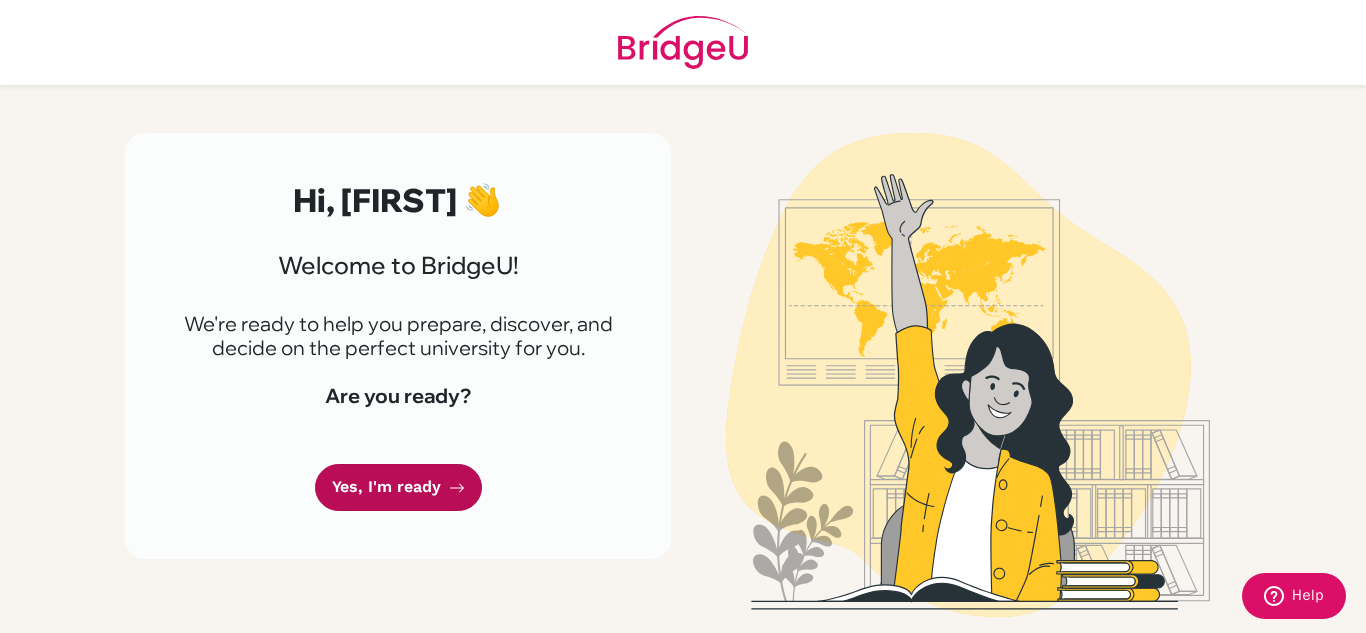 click on "Yes, I'm ready" at bounding box center (398, 487) 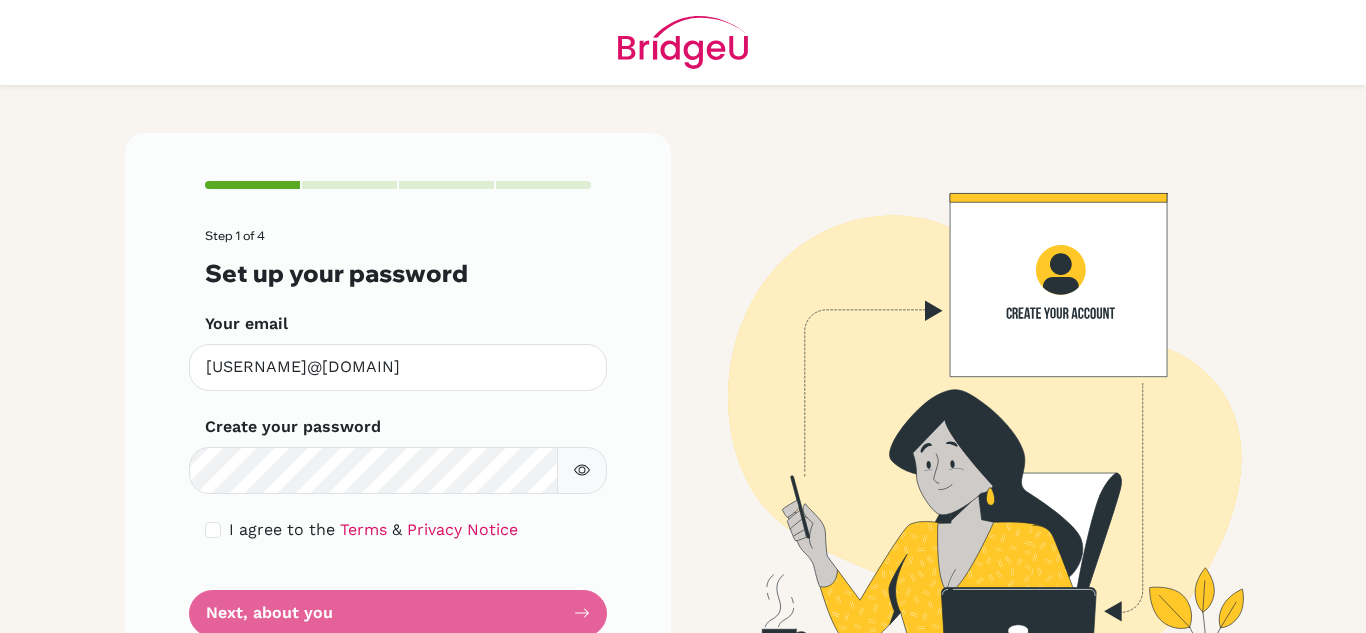 scroll, scrollTop: 0, scrollLeft: 0, axis: both 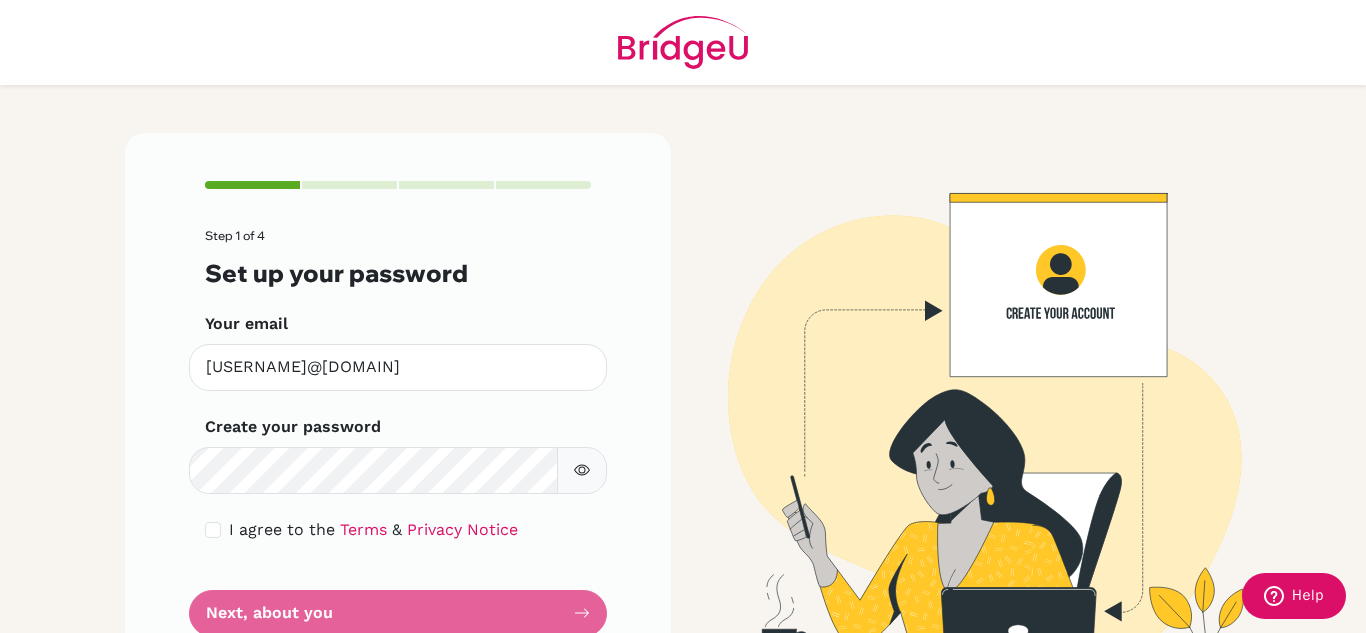 click at bounding box center [582, 470] 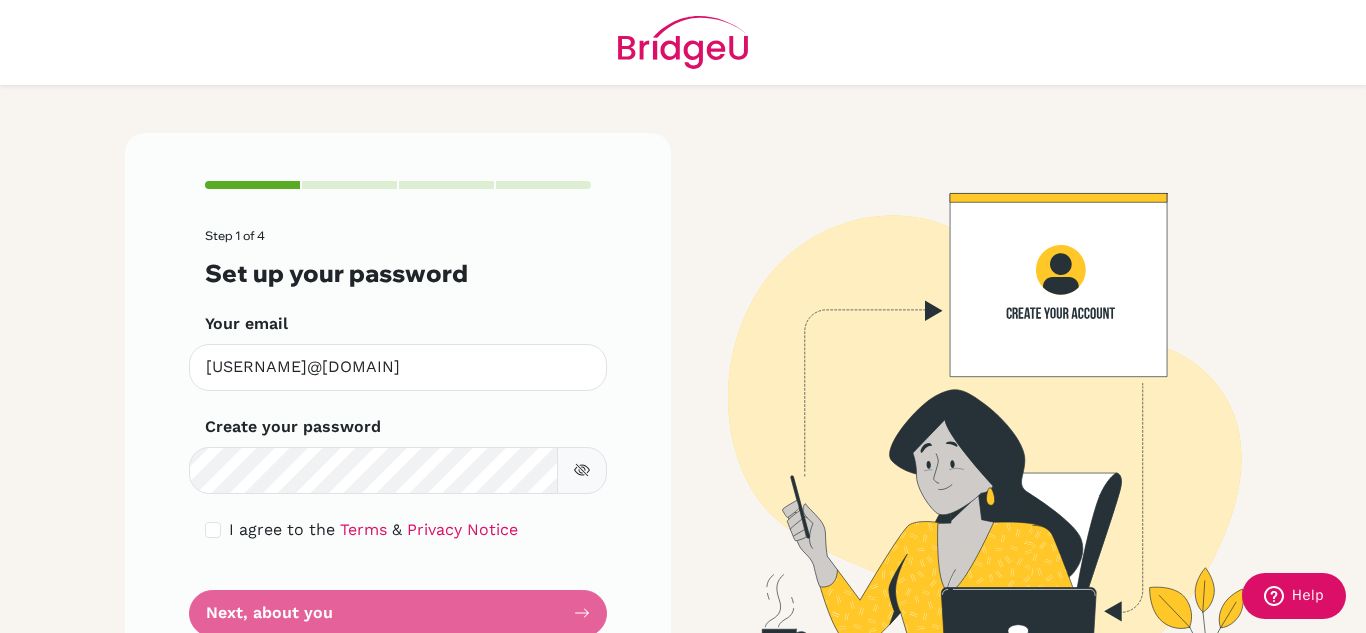 click at bounding box center [582, 470] 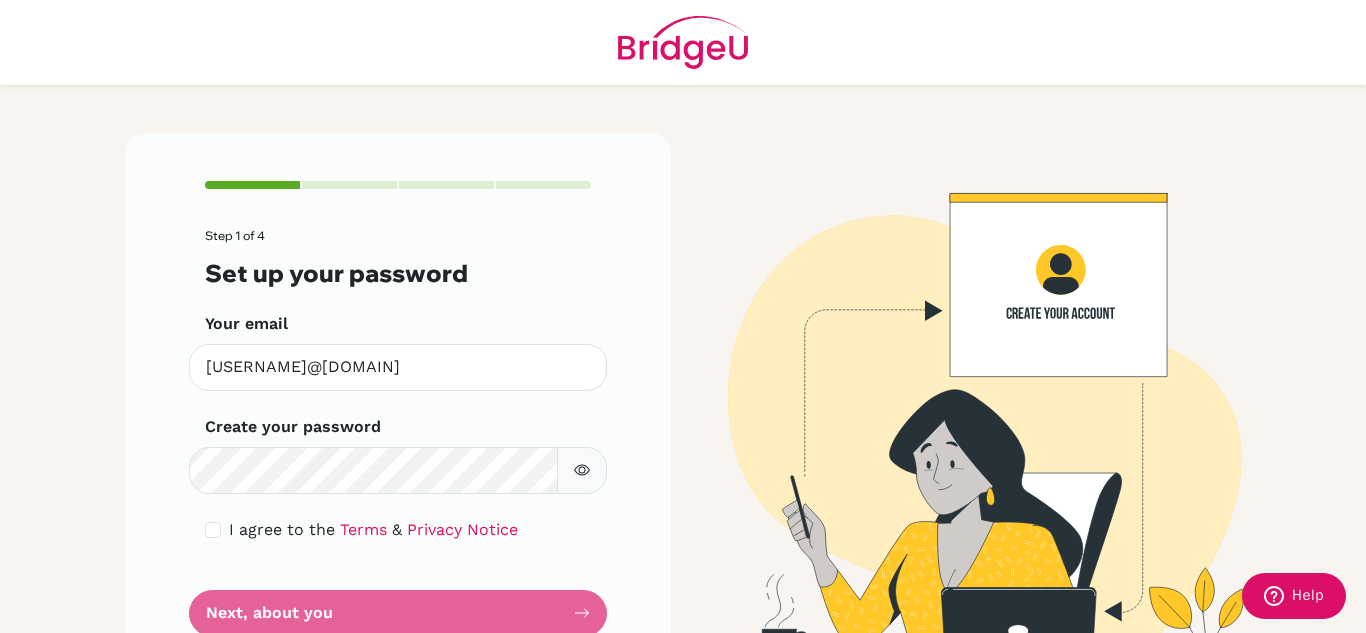 scroll, scrollTop: 68, scrollLeft: 0, axis: vertical 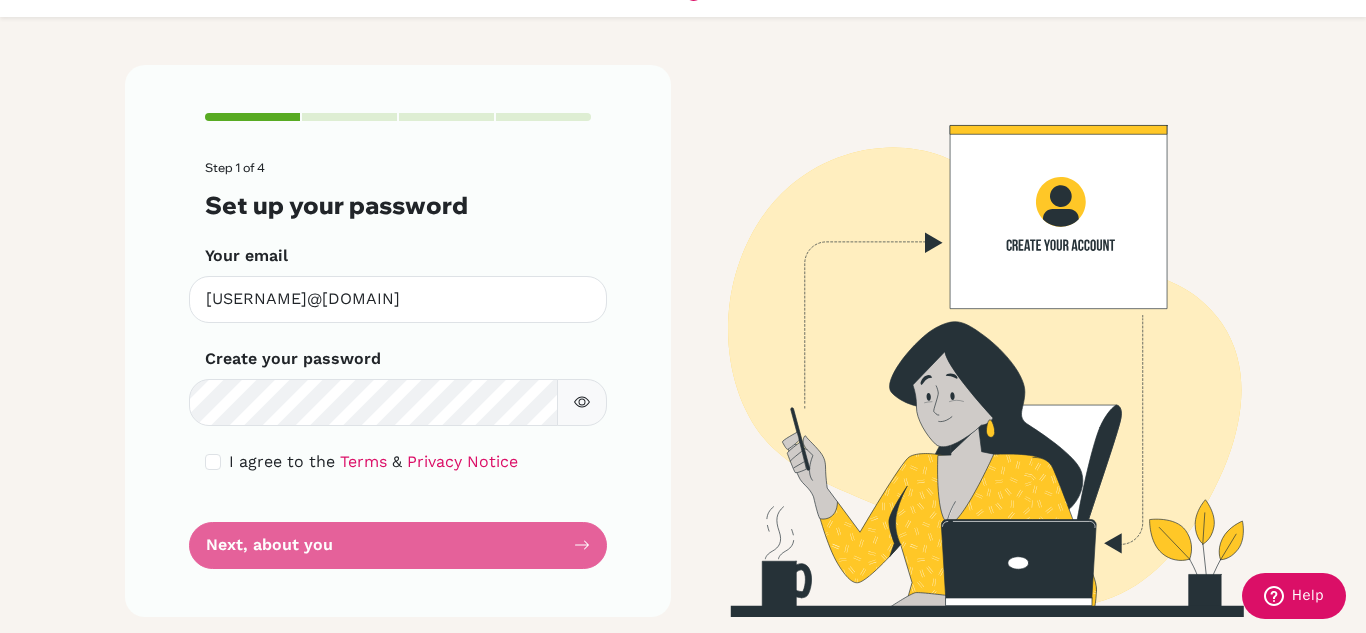 click on "Step 1 of 4
Set up your password
Your email
[EMAIL]
Invalid email
Create your password
Make sure it's at least 6 characters
I agree to the
Terms
&
Privacy Notice
Next, about you" at bounding box center (398, 365) 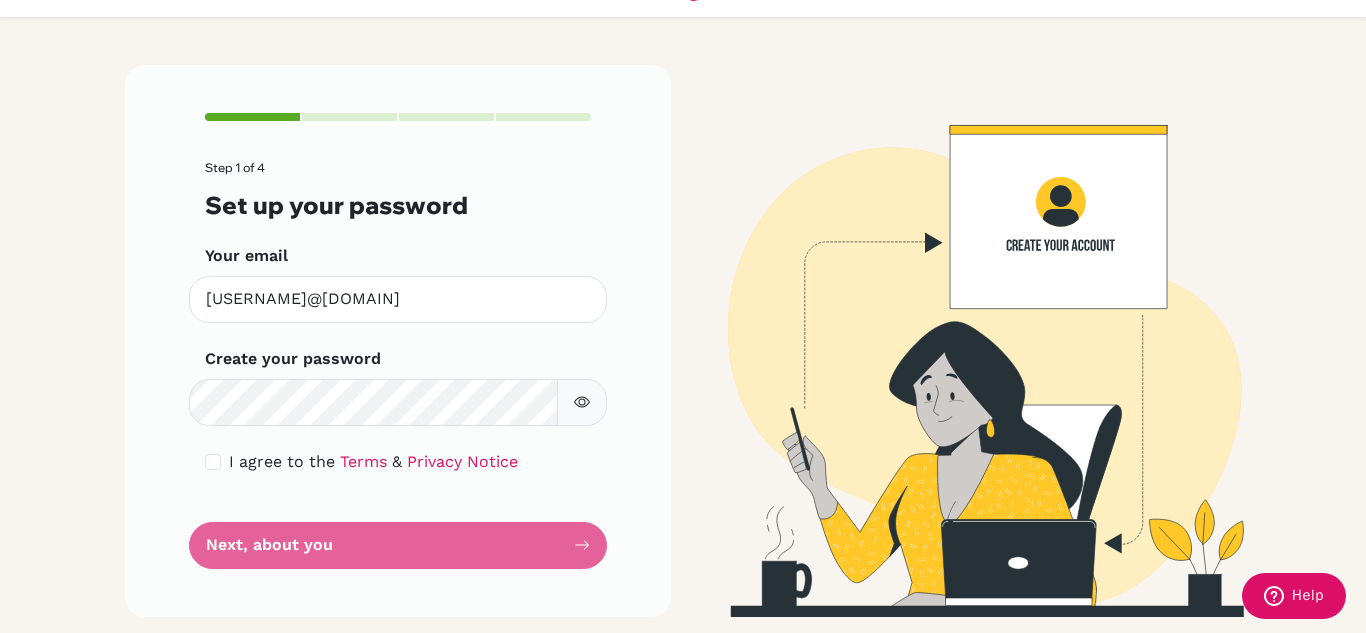 click on "I agree to the
Terms
&
Privacy Notice" at bounding box center (398, 462) 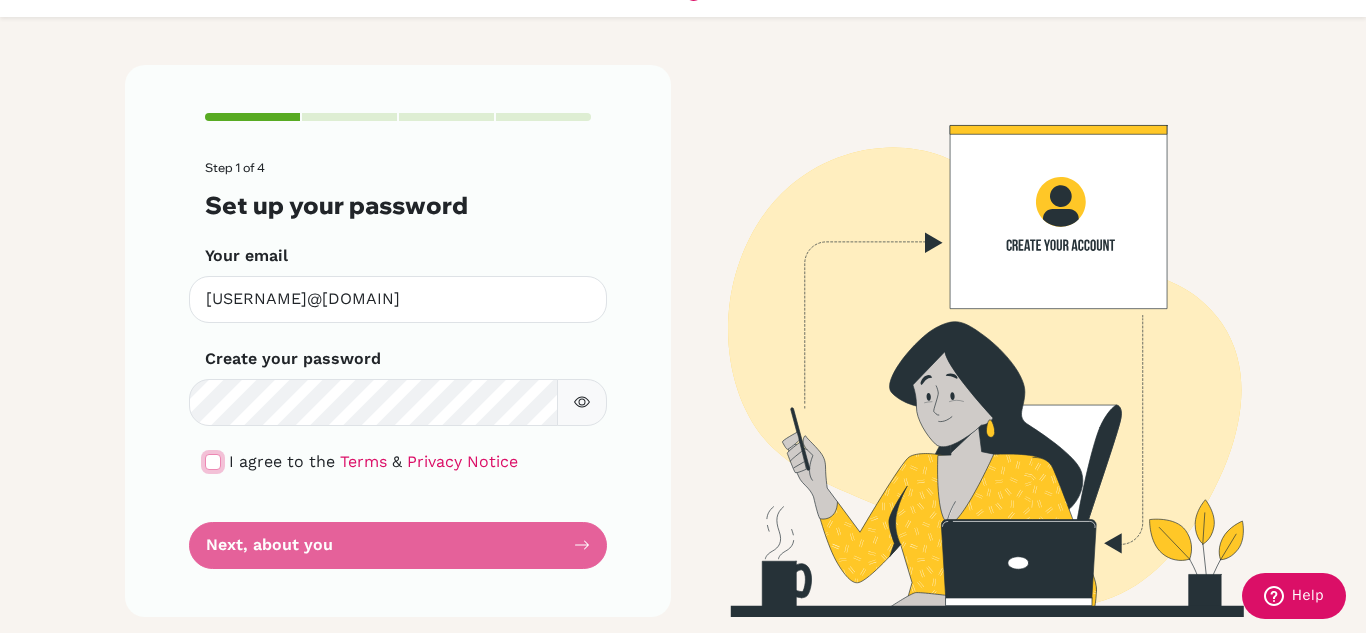 click at bounding box center (213, 462) 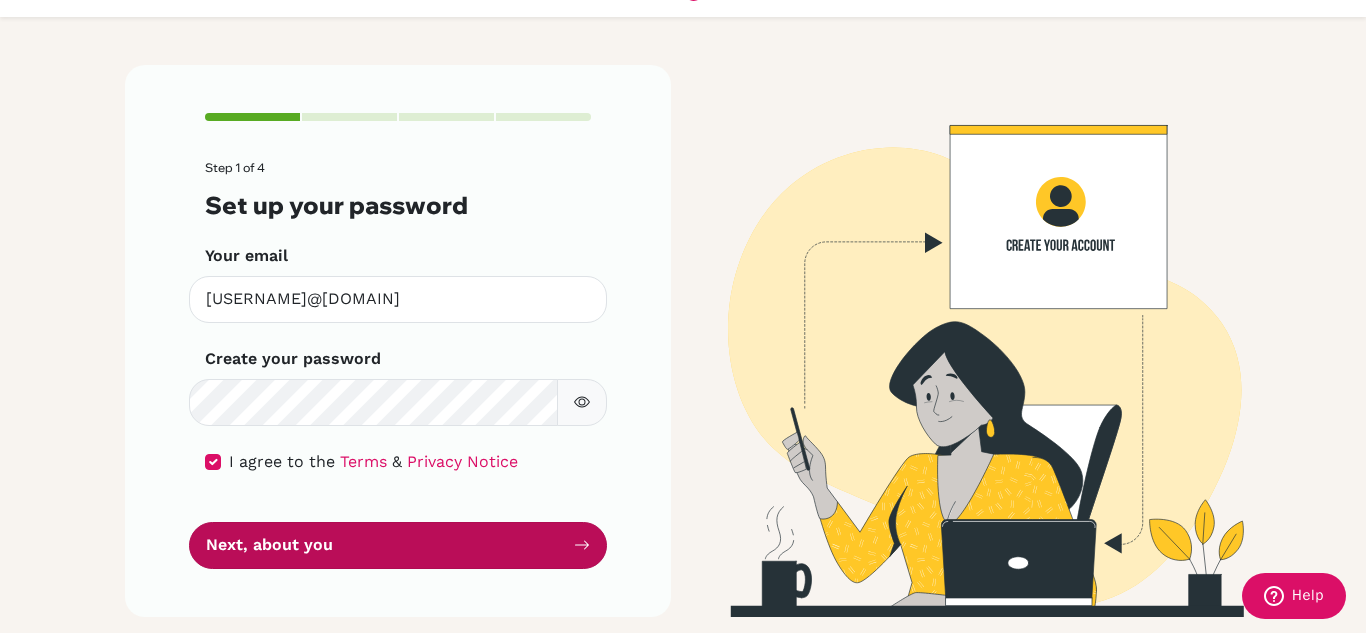 click on "Next, about you" at bounding box center (398, 545) 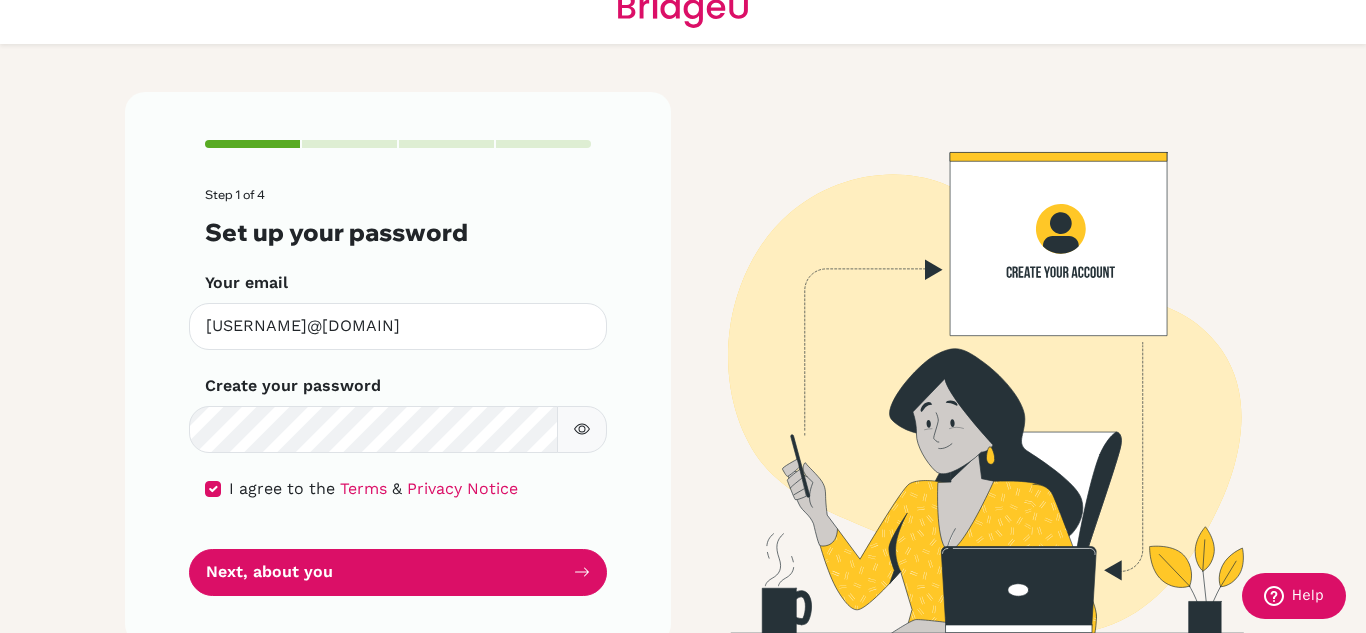 scroll, scrollTop: 65, scrollLeft: 0, axis: vertical 